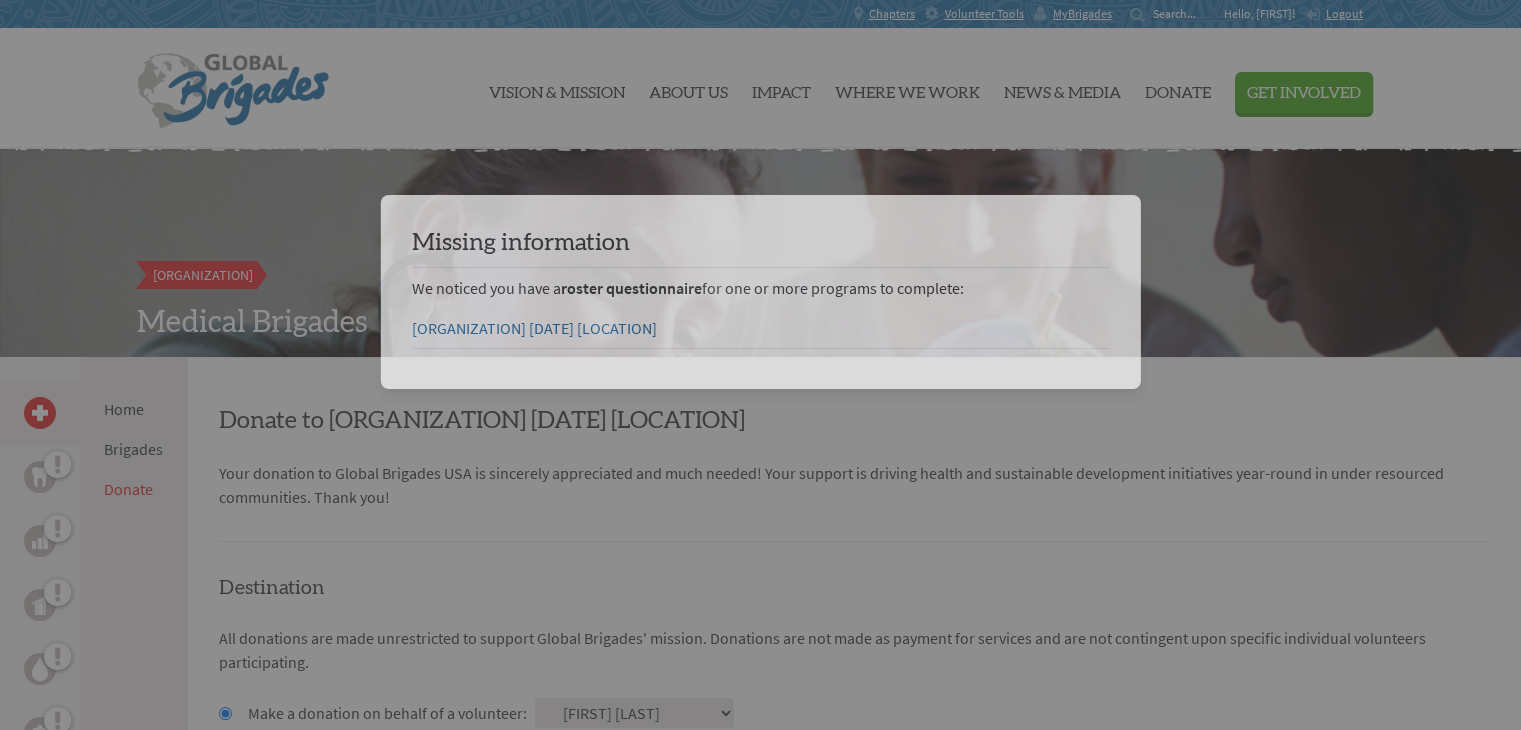 scroll, scrollTop: 140, scrollLeft: 0, axis: vertical 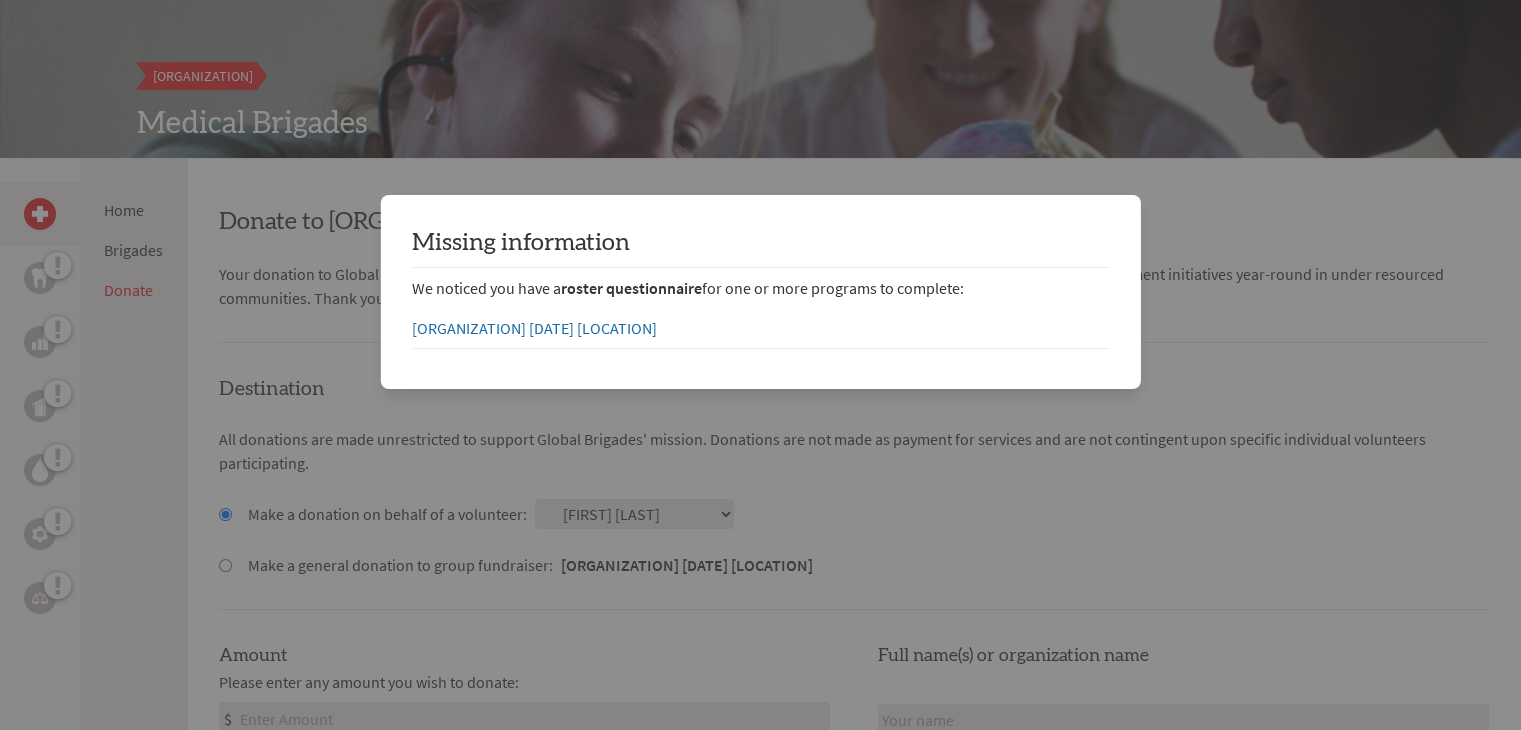 click at bounding box center (760, 1439) 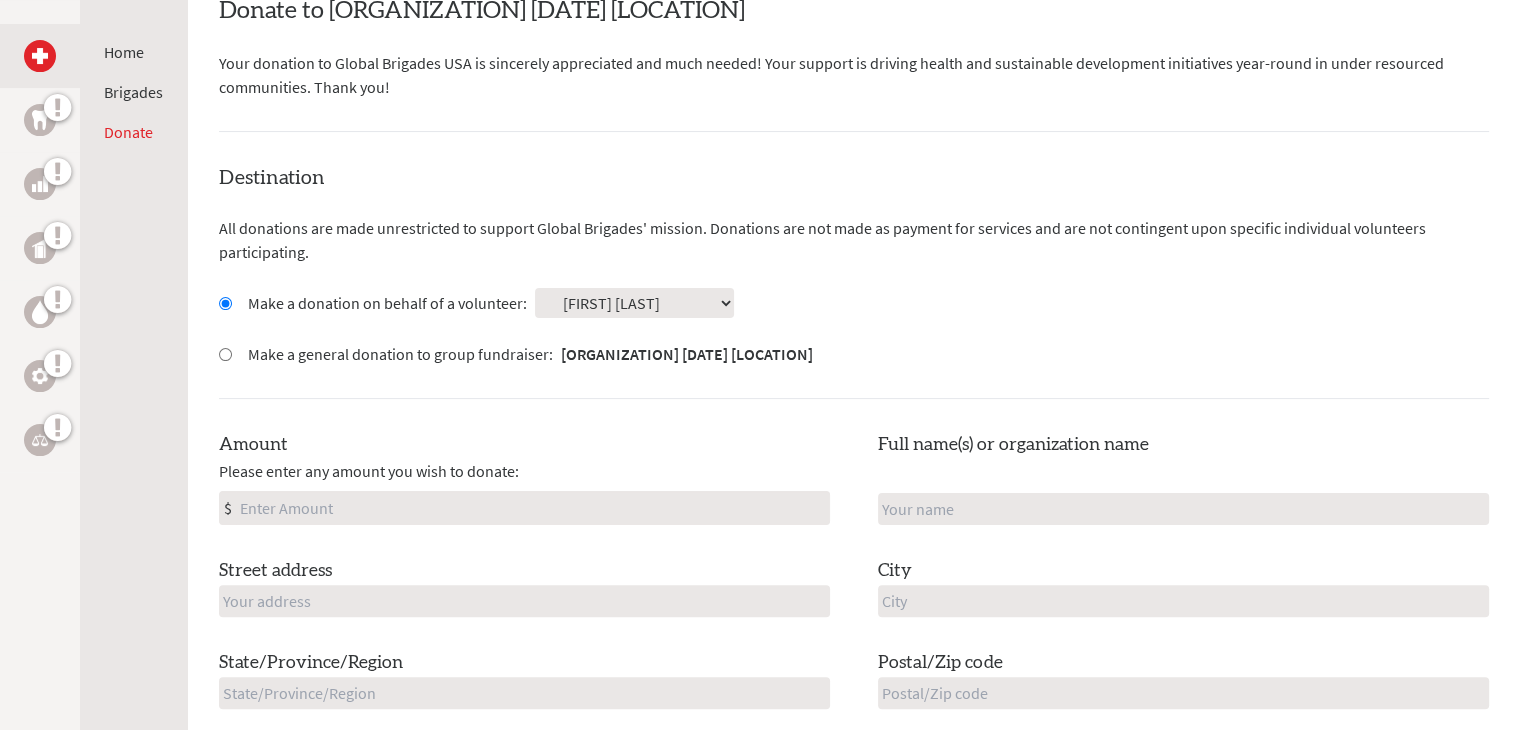 scroll, scrollTop: 414, scrollLeft: 0, axis: vertical 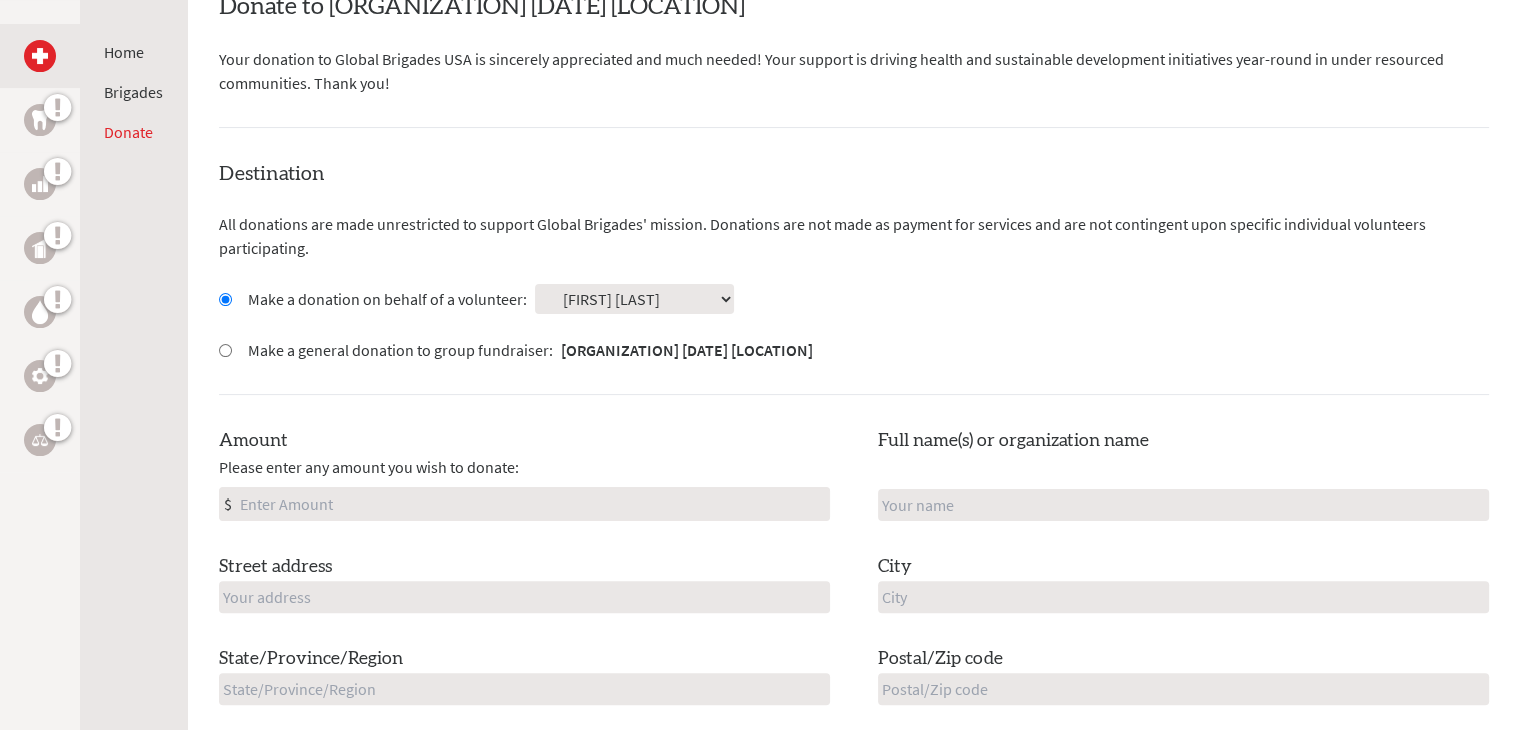 click on "Amount" at bounding box center (532, 504) 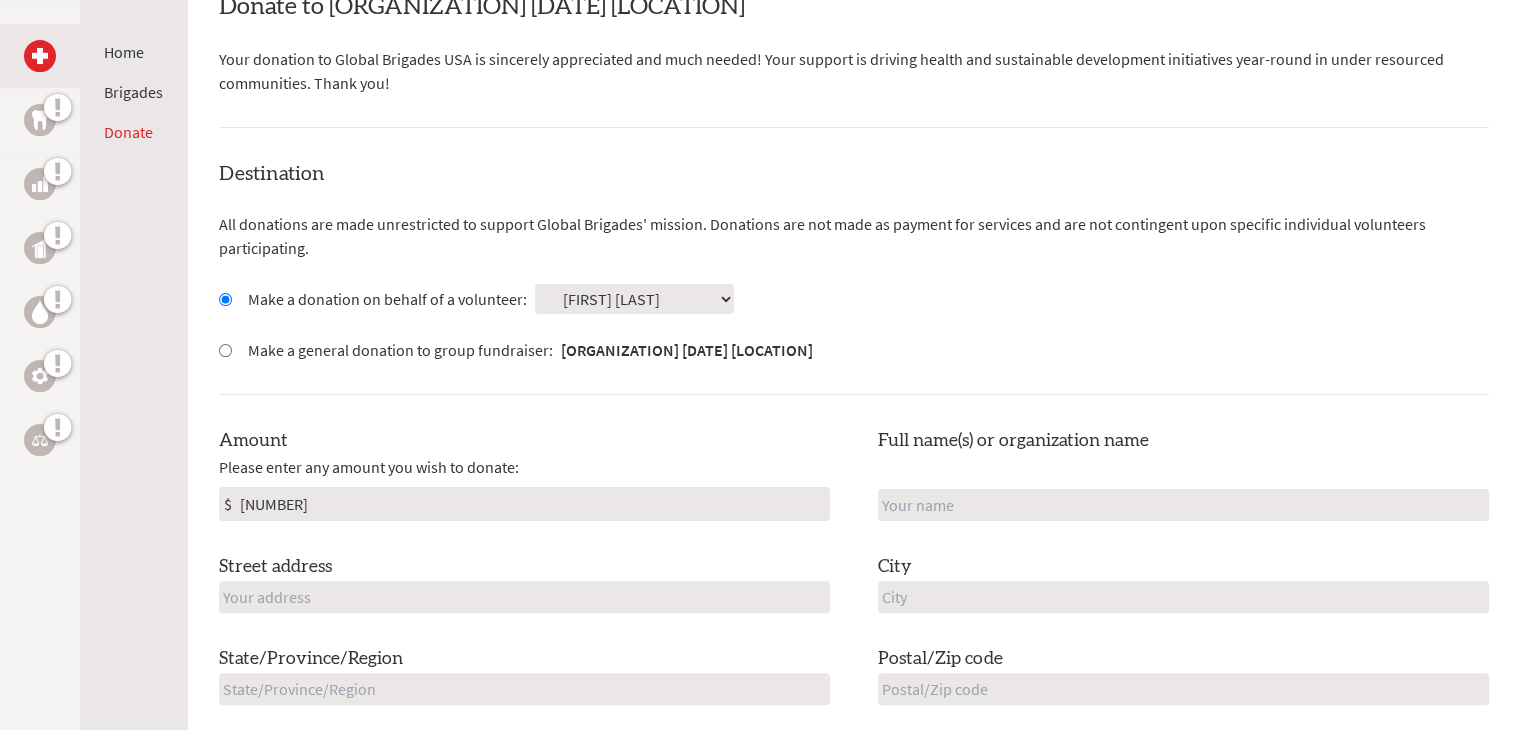 type on "[NUMBER]" 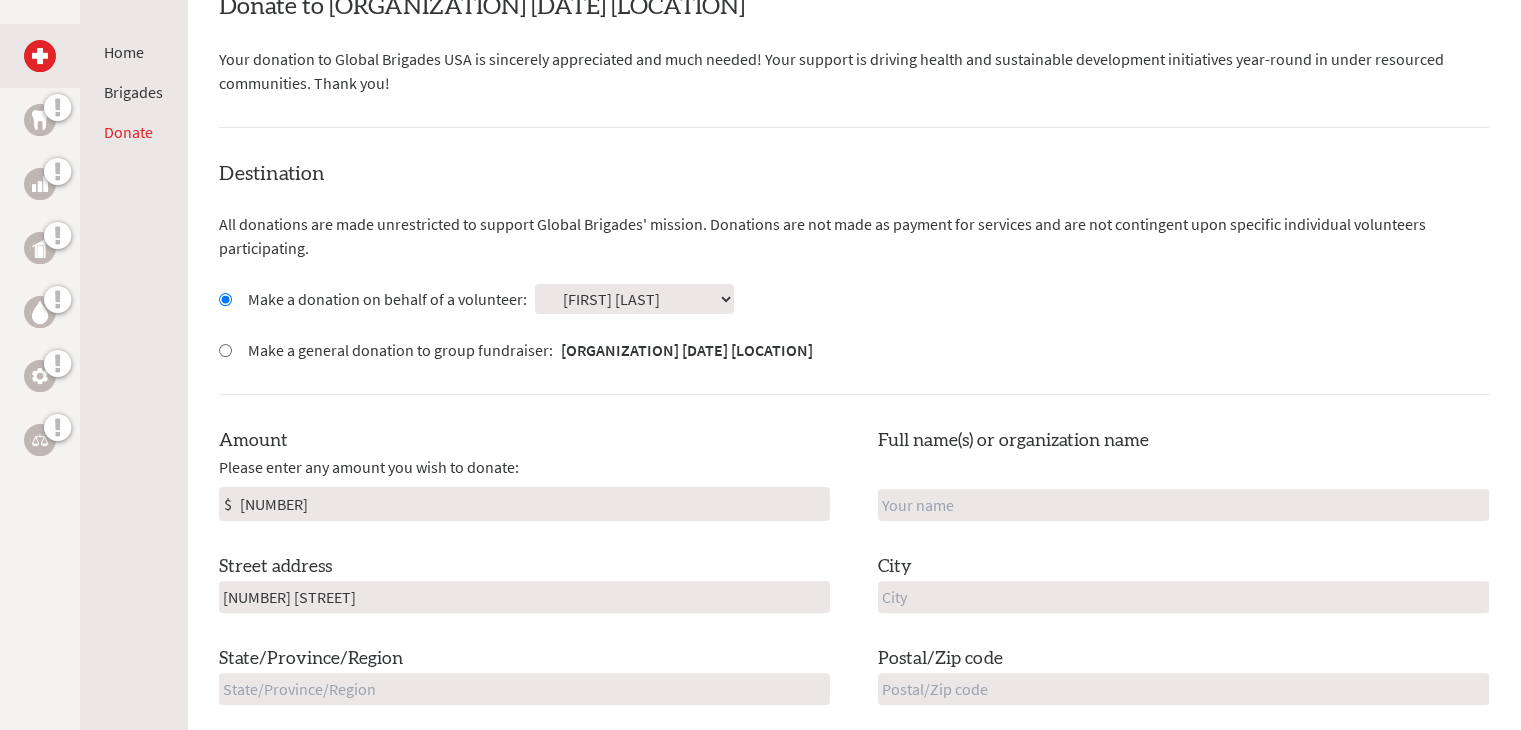 type on "[NUMBER] [STREET]" 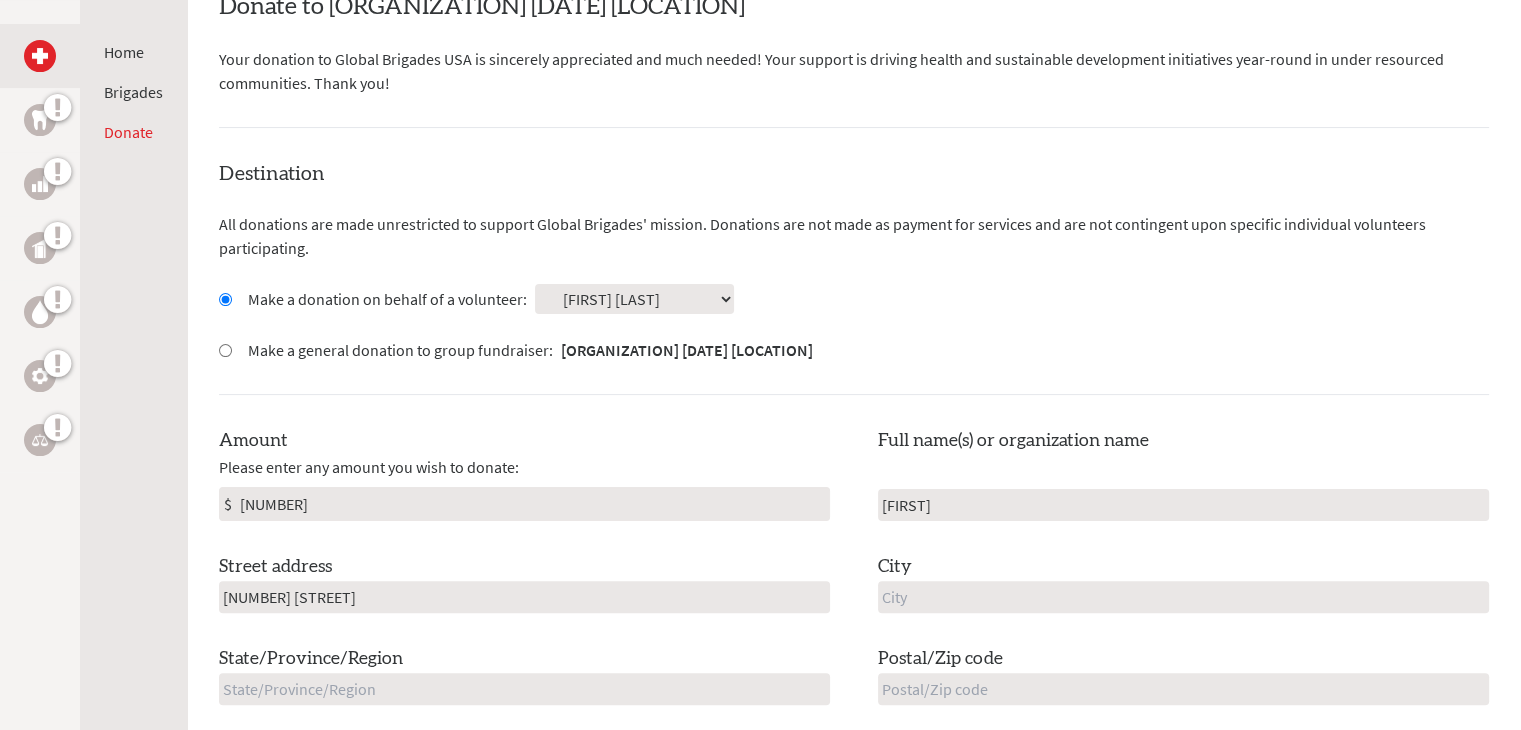 type on "[FIRST]" 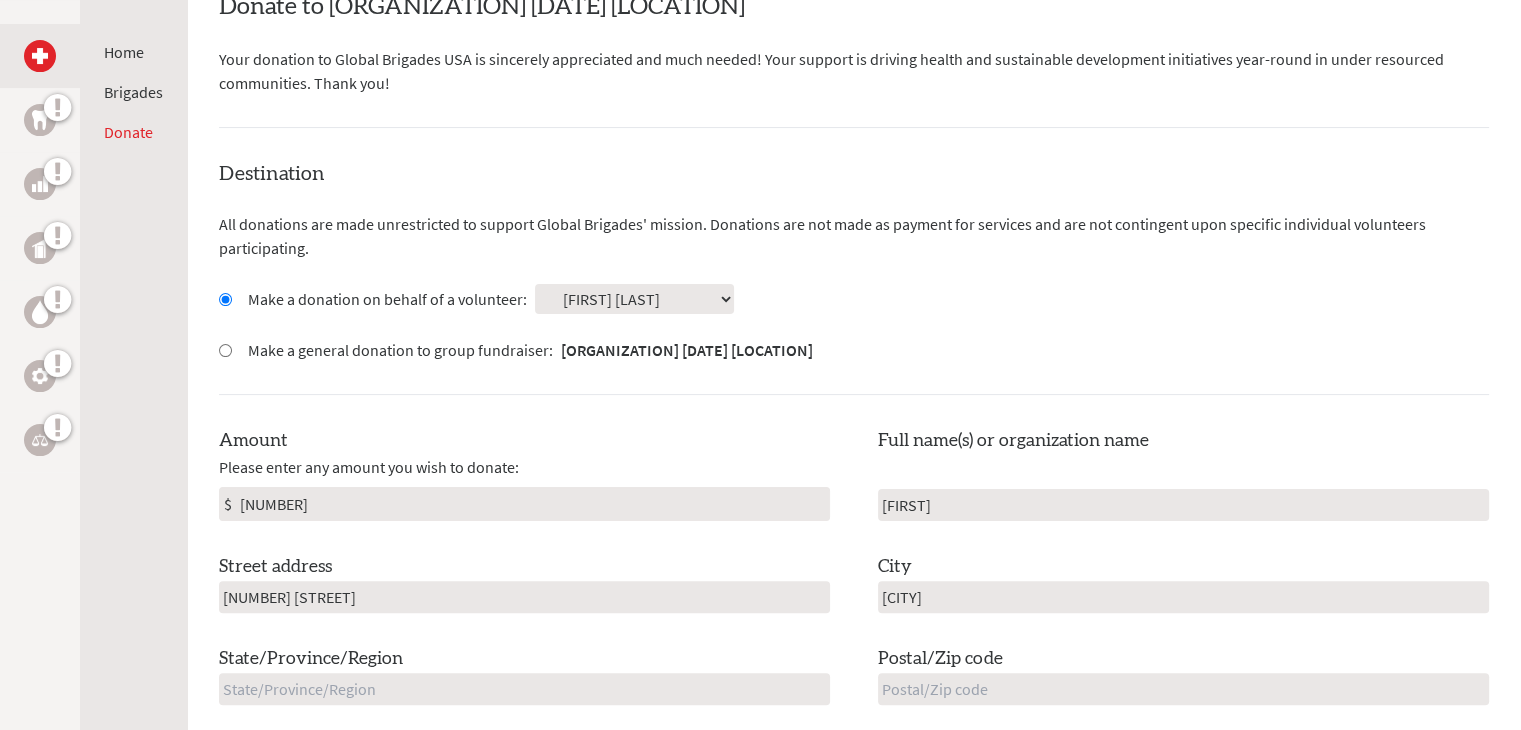 type on "[CITY]" 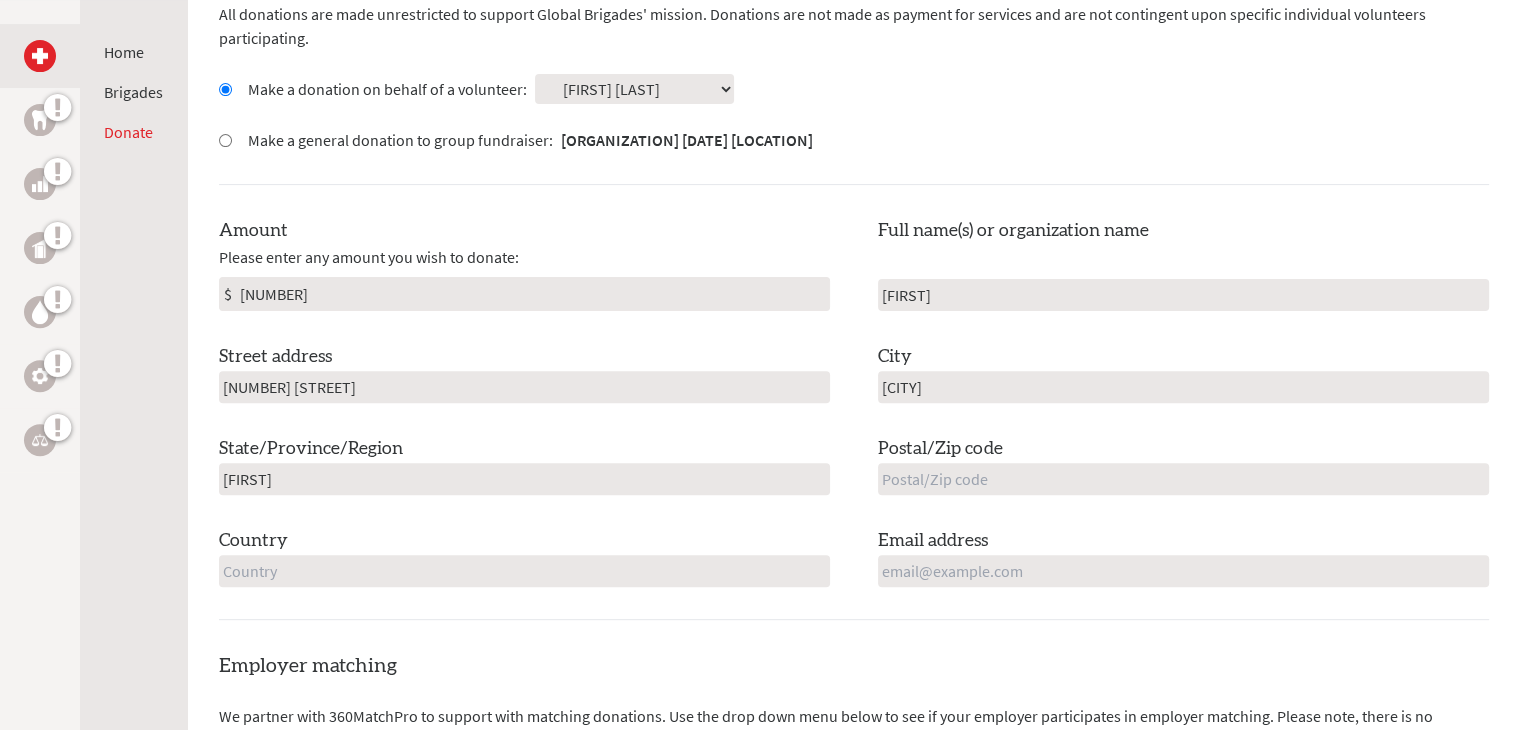 scroll, scrollTop: 626, scrollLeft: 0, axis: vertical 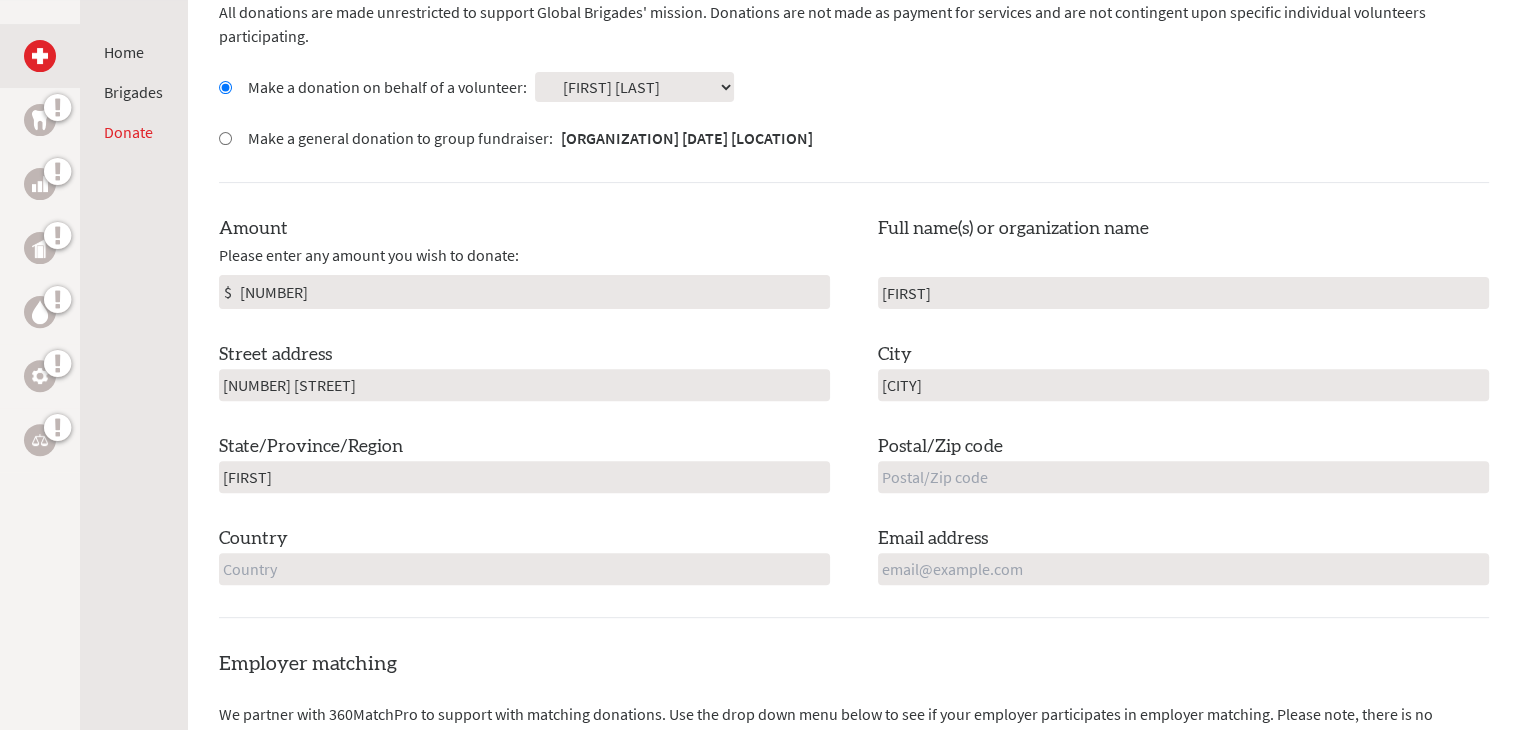 type on "Al" 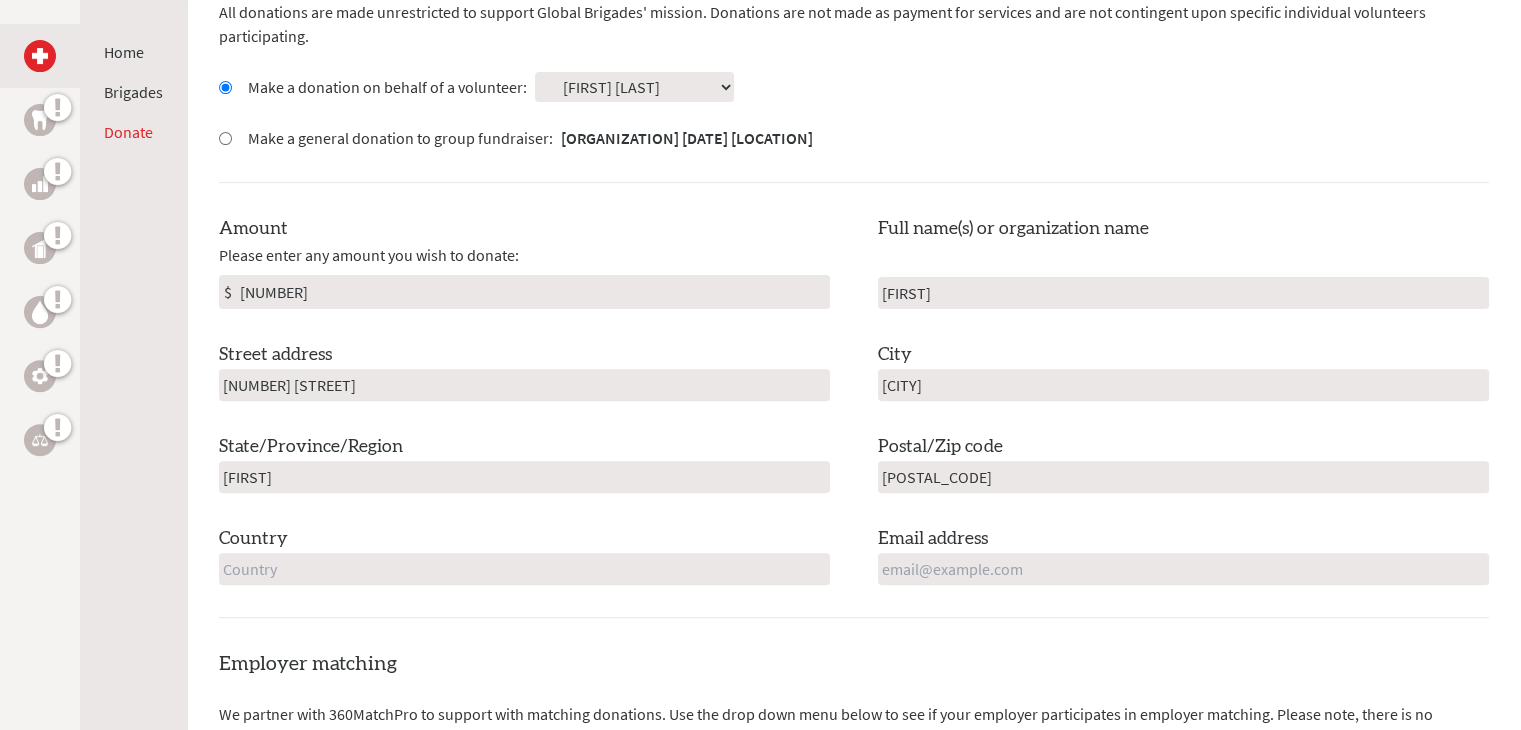 type on "35802" 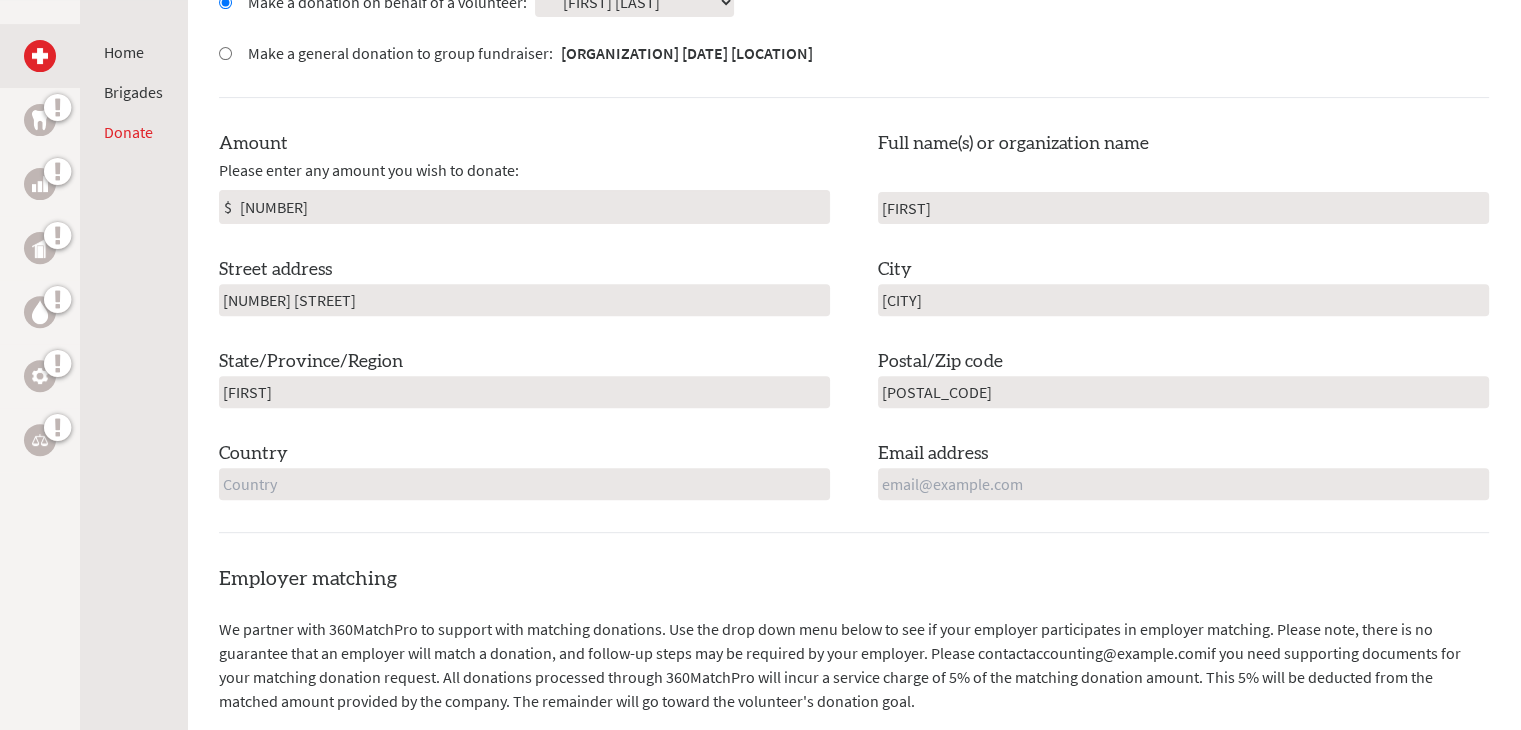 scroll, scrollTop: 712, scrollLeft: 0, axis: vertical 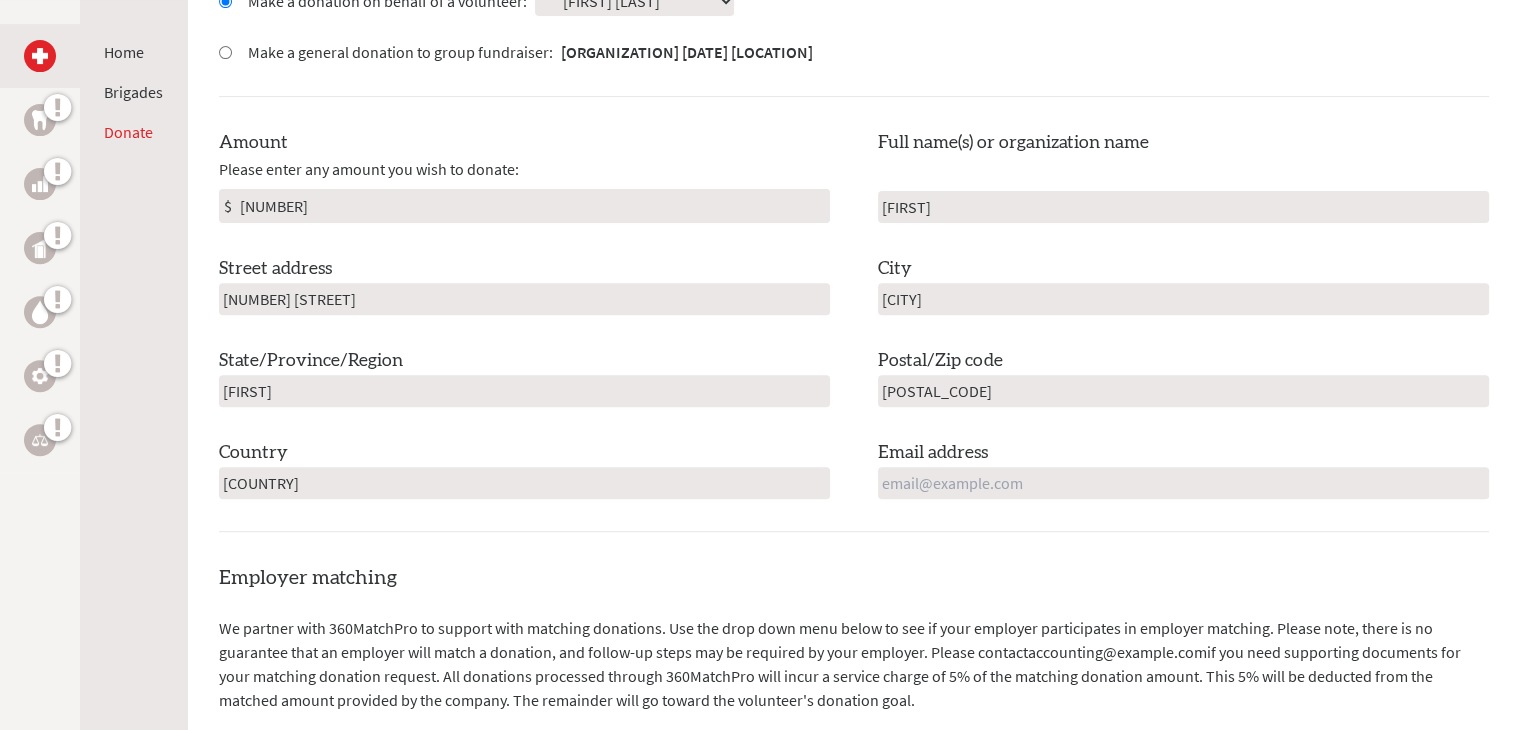 type on "United States of America" 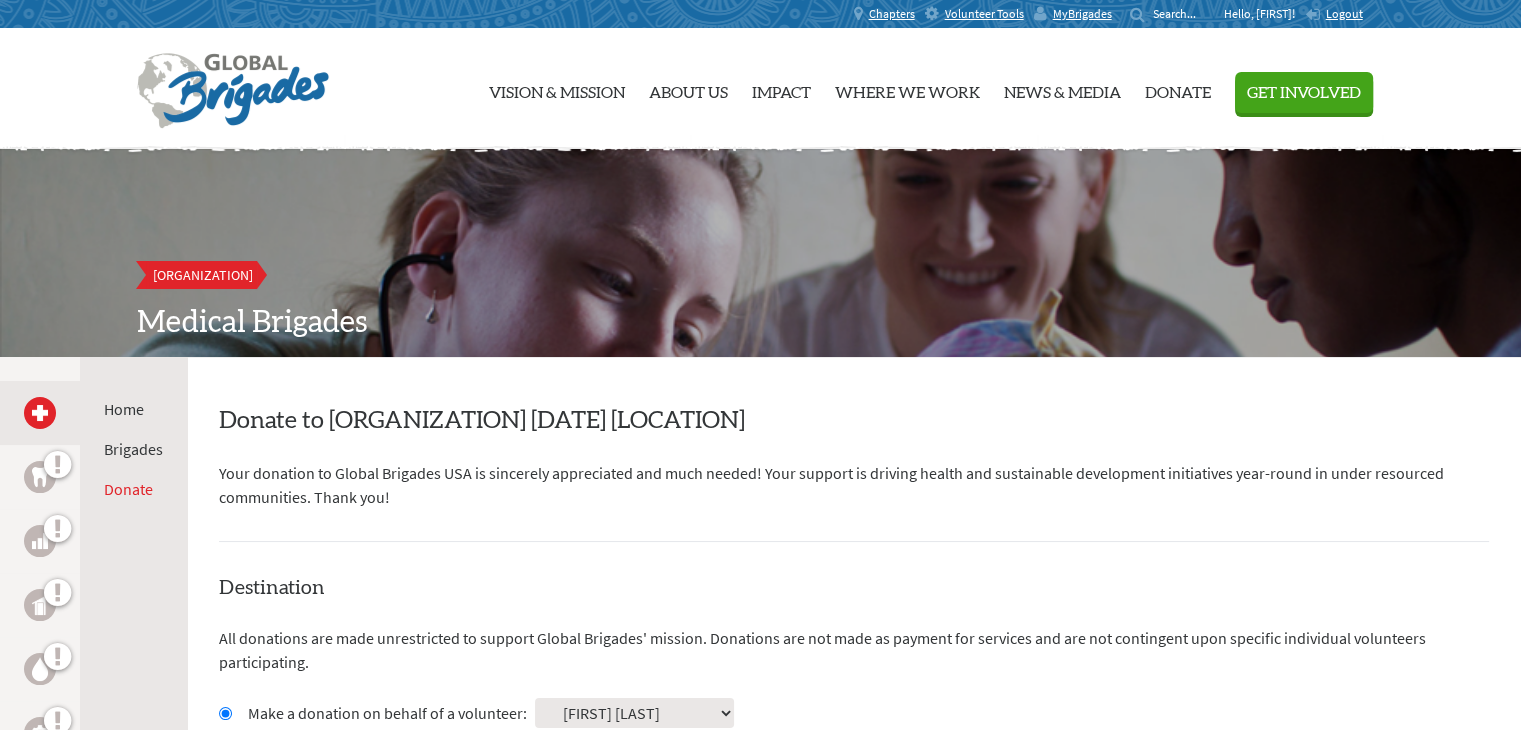 scroll, scrollTop: 0, scrollLeft: 0, axis: both 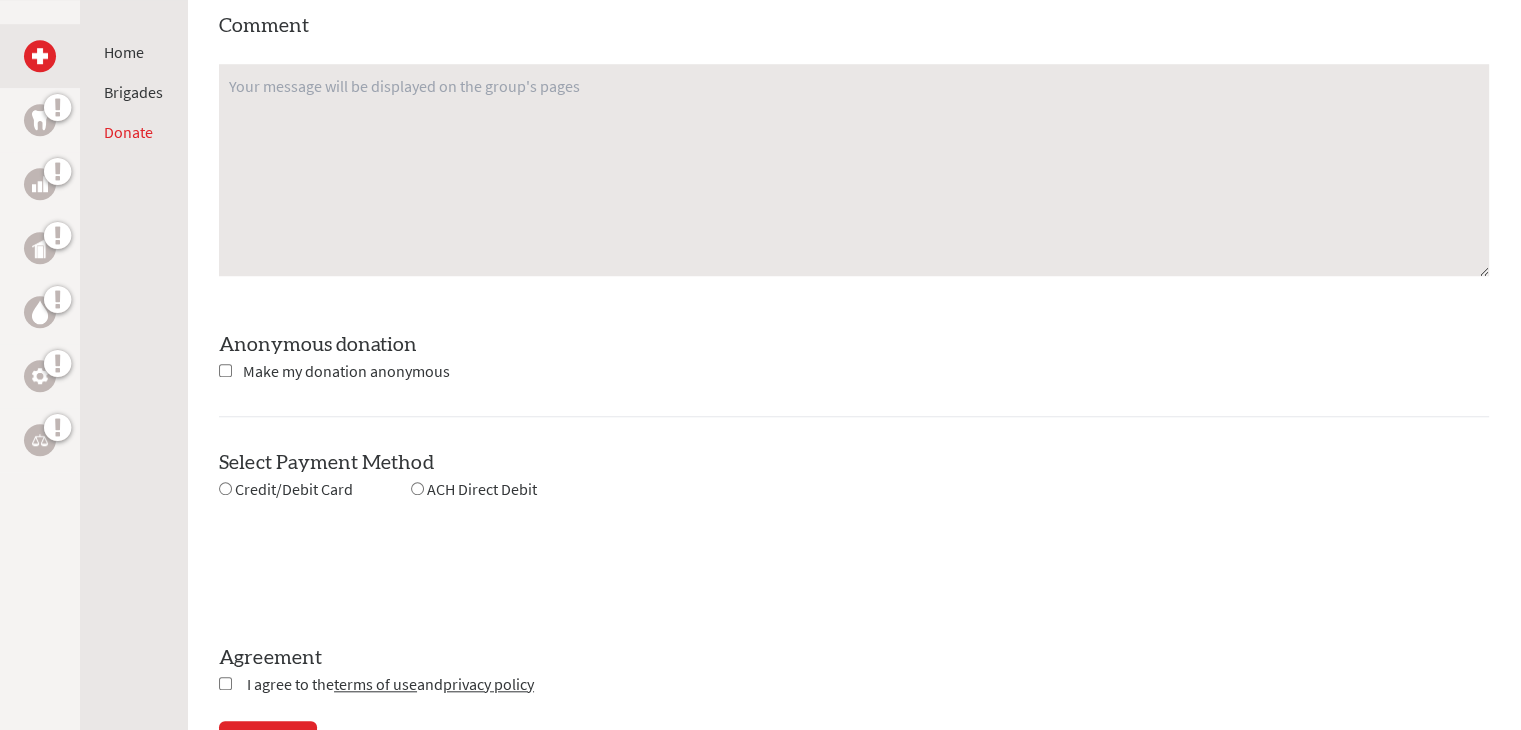 type on "graysonpaulus@icloud.com" 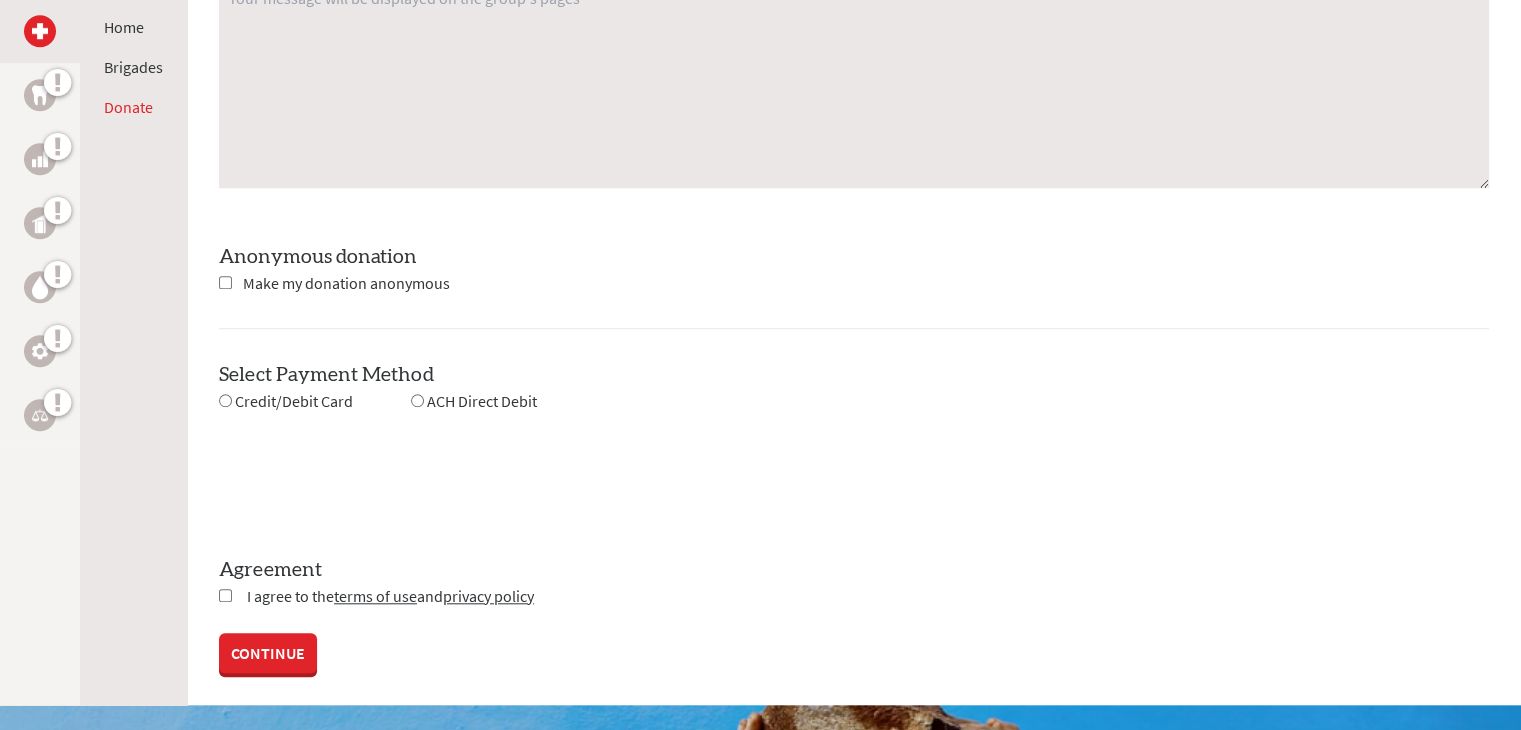 scroll, scrollTop: 1706, scrollLeft: 0, axis: vertical 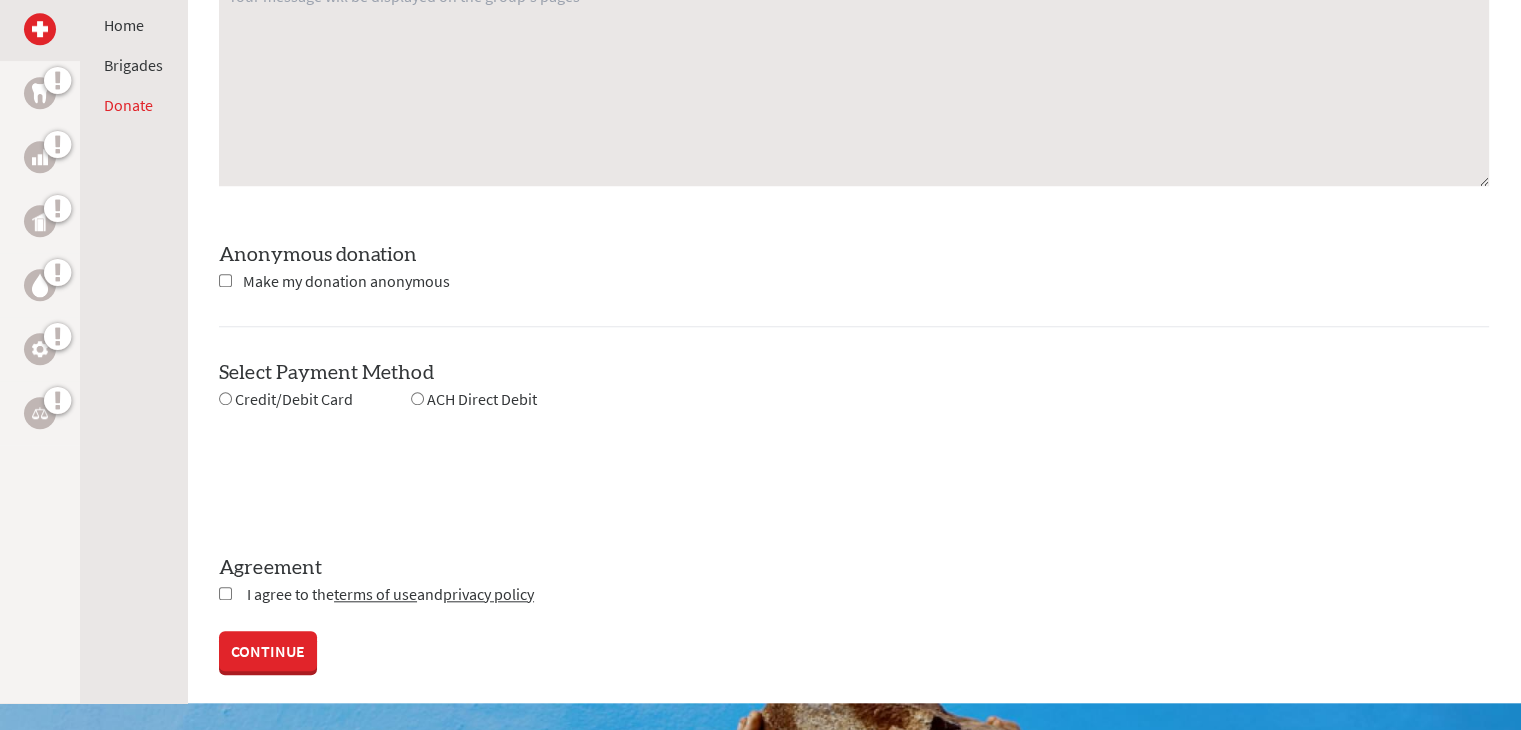 click at bounding box center (225, 398) 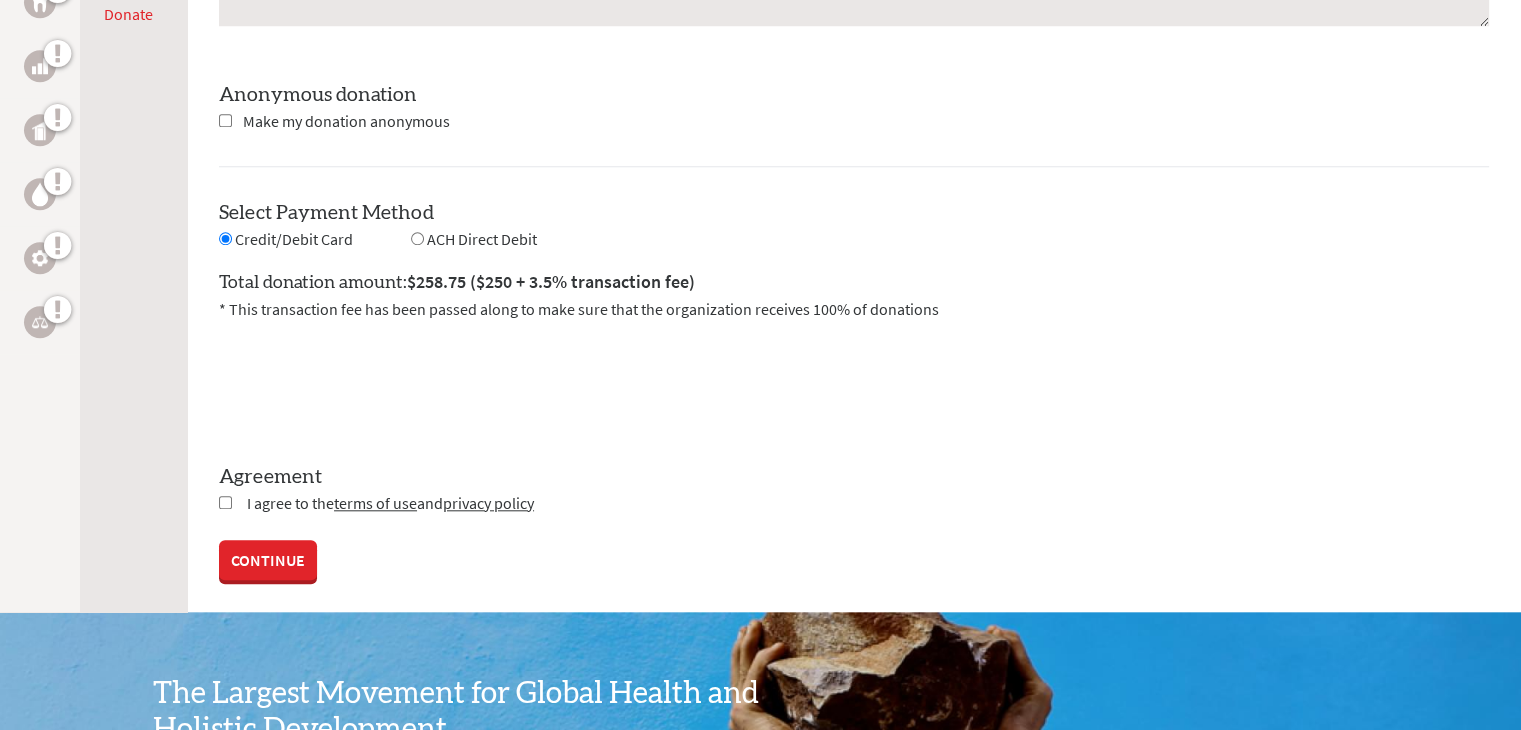 scroll, scrollTop: 1872, scrollLeft: 0, axis: vertical 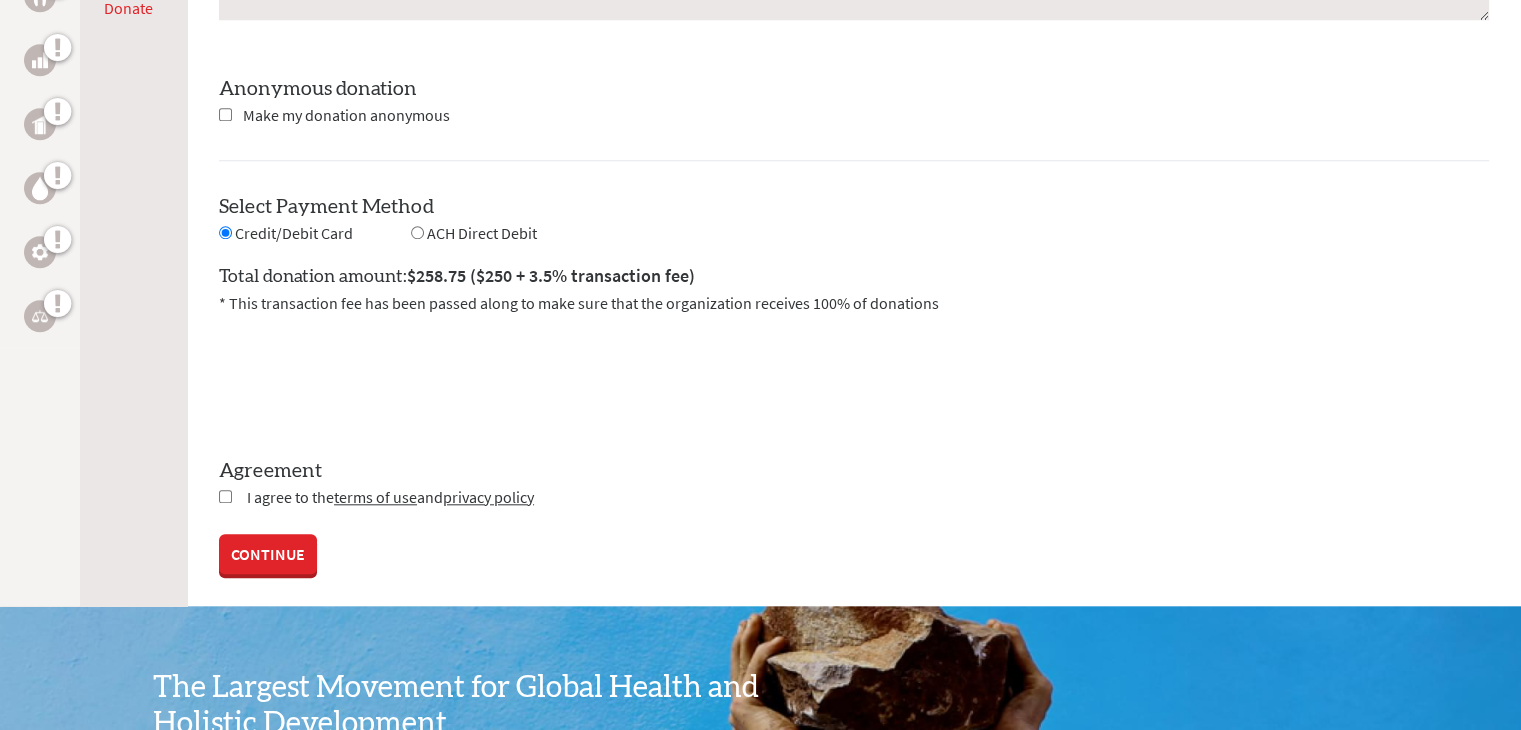click at bounding box center [225, 496] 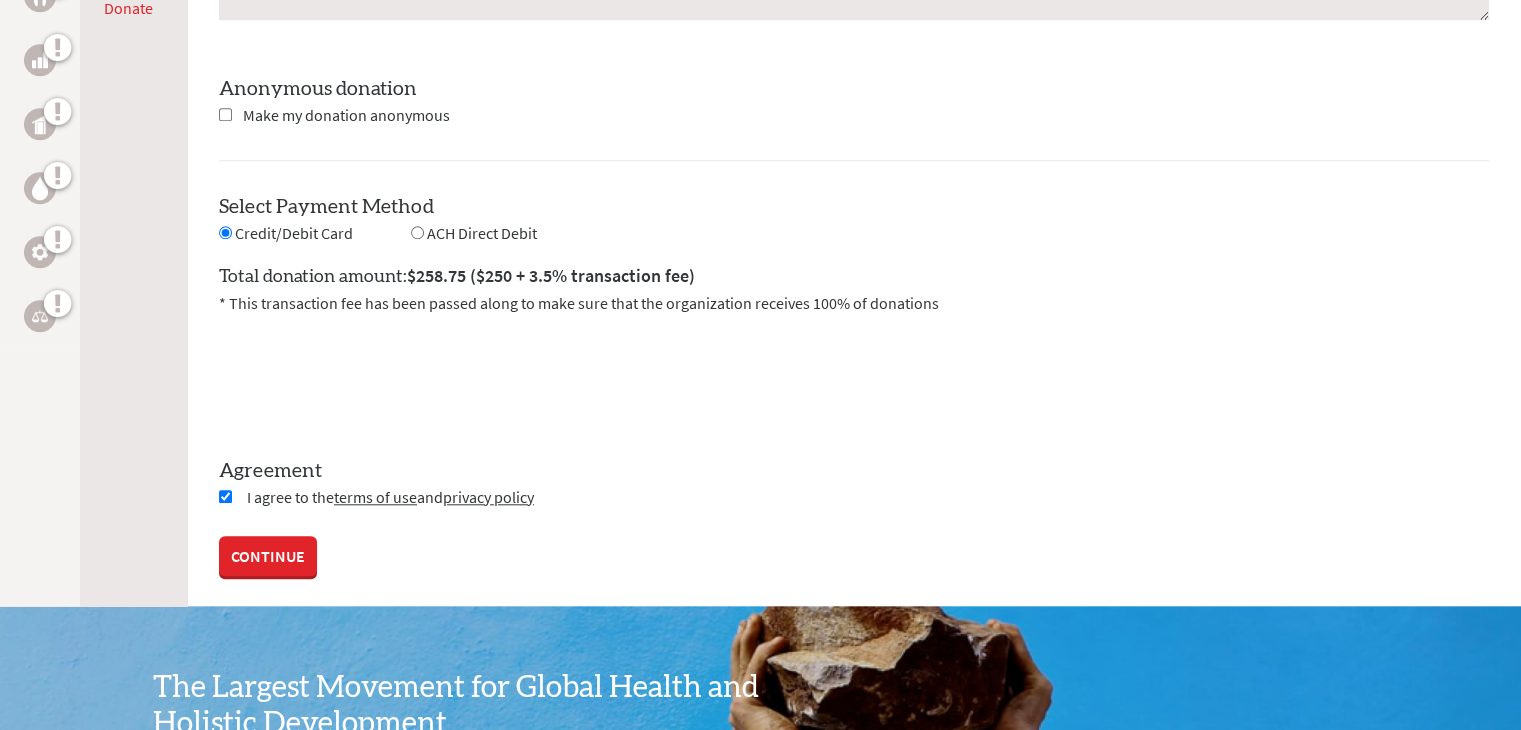 click on "CONTINUE" at bounding box center [268, 556] 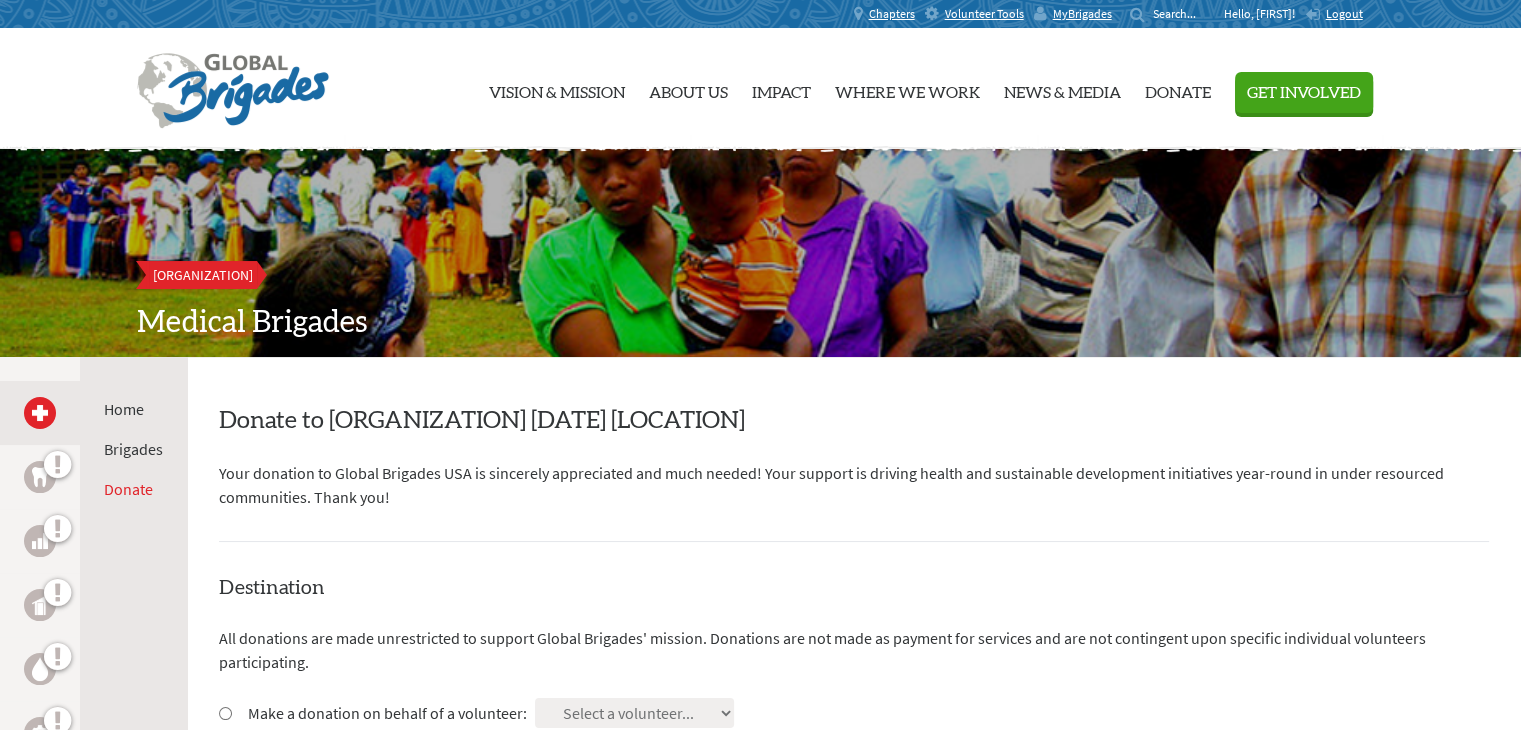 scroll, scrollTop: 262, scrollLeft: 0, axis: vertical 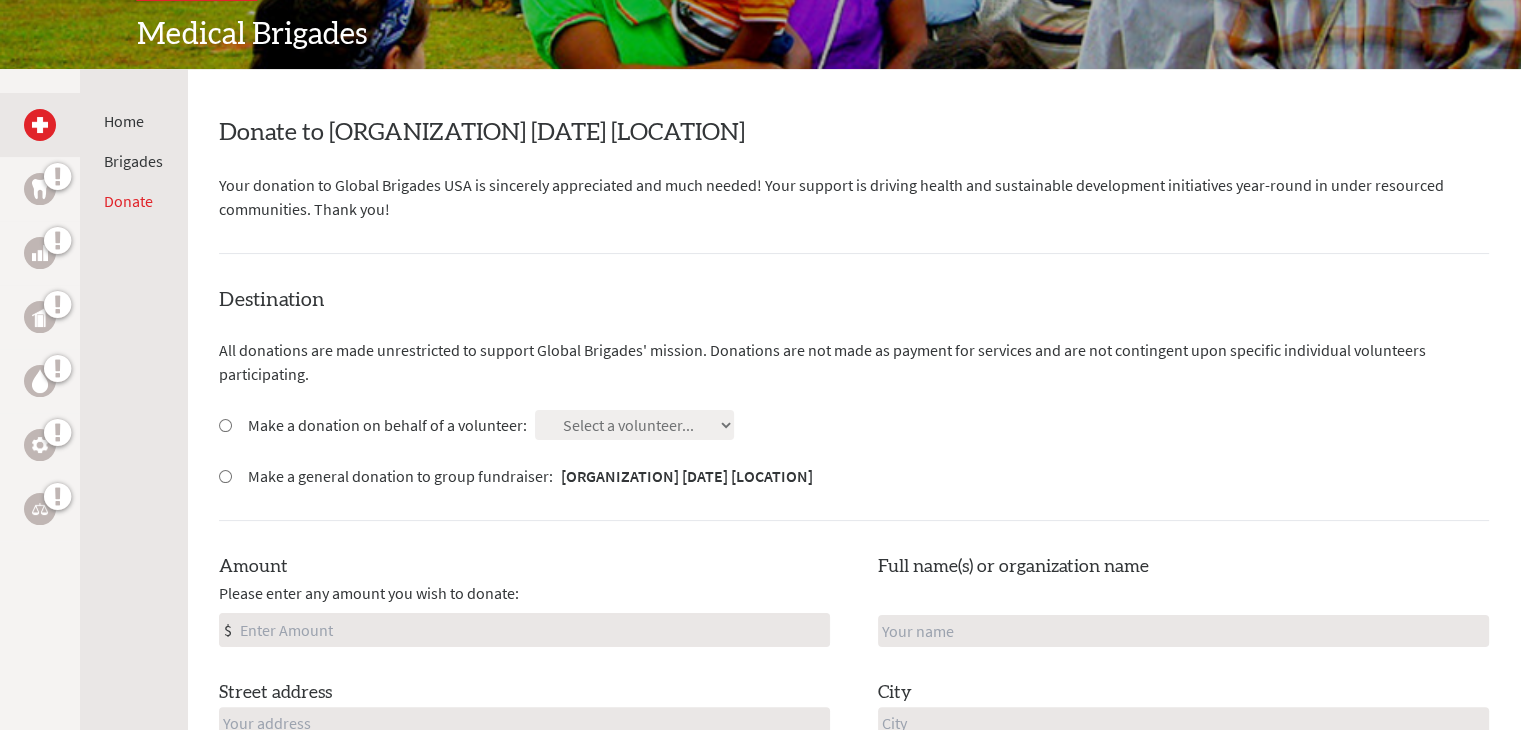 click on "Make a donation on behalf of a volunteer:" at bounding box center (387, 425) 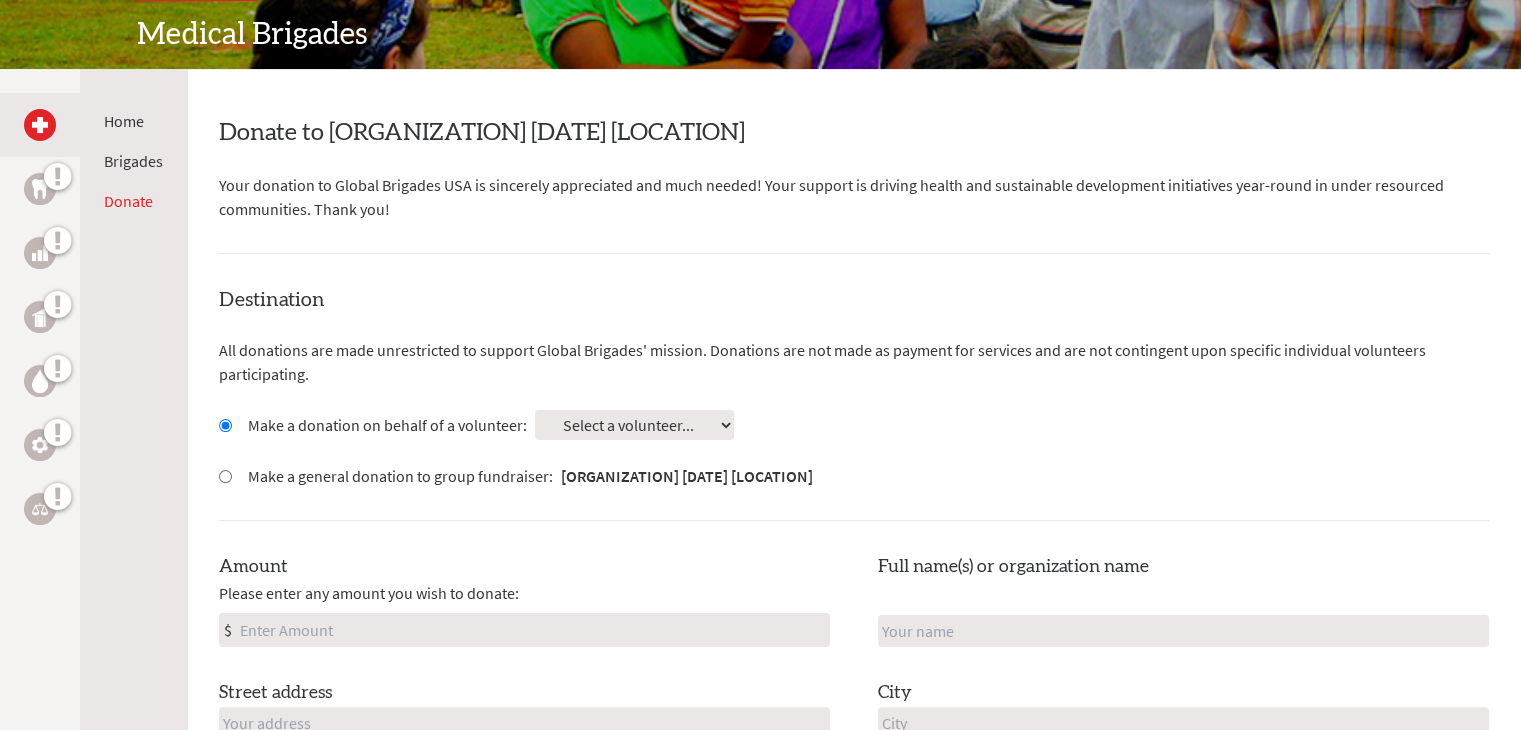 click on "Select a volunteer...
Destiny Ezeoha
Dorcas Adebowale
Grayson Paulus
Ian Gordon
James Conway
Kenli Myers
Lilly Swarts" at bounding box center (634, 425) 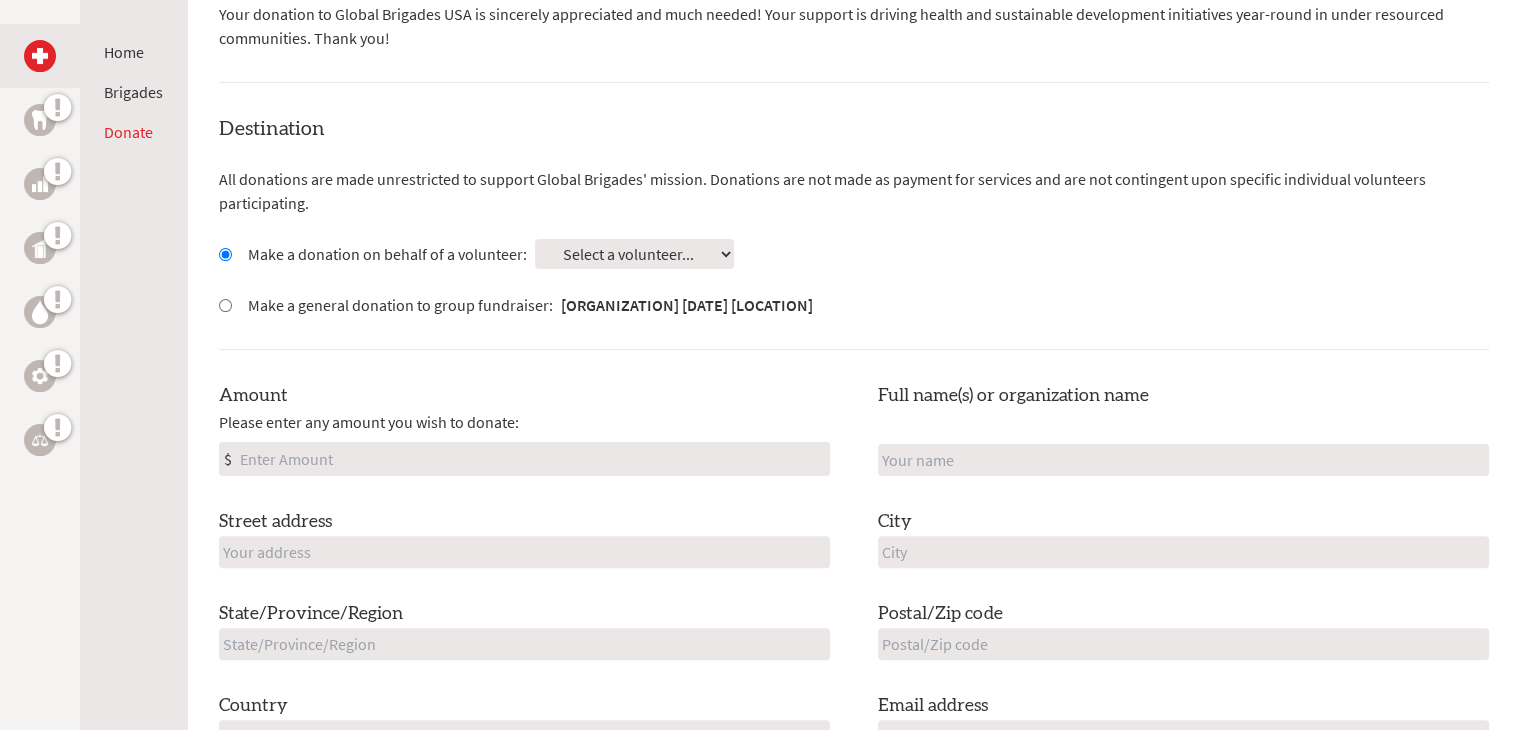 scroll, scrollTop: 458, scrollLeft: 0, axis: vertical 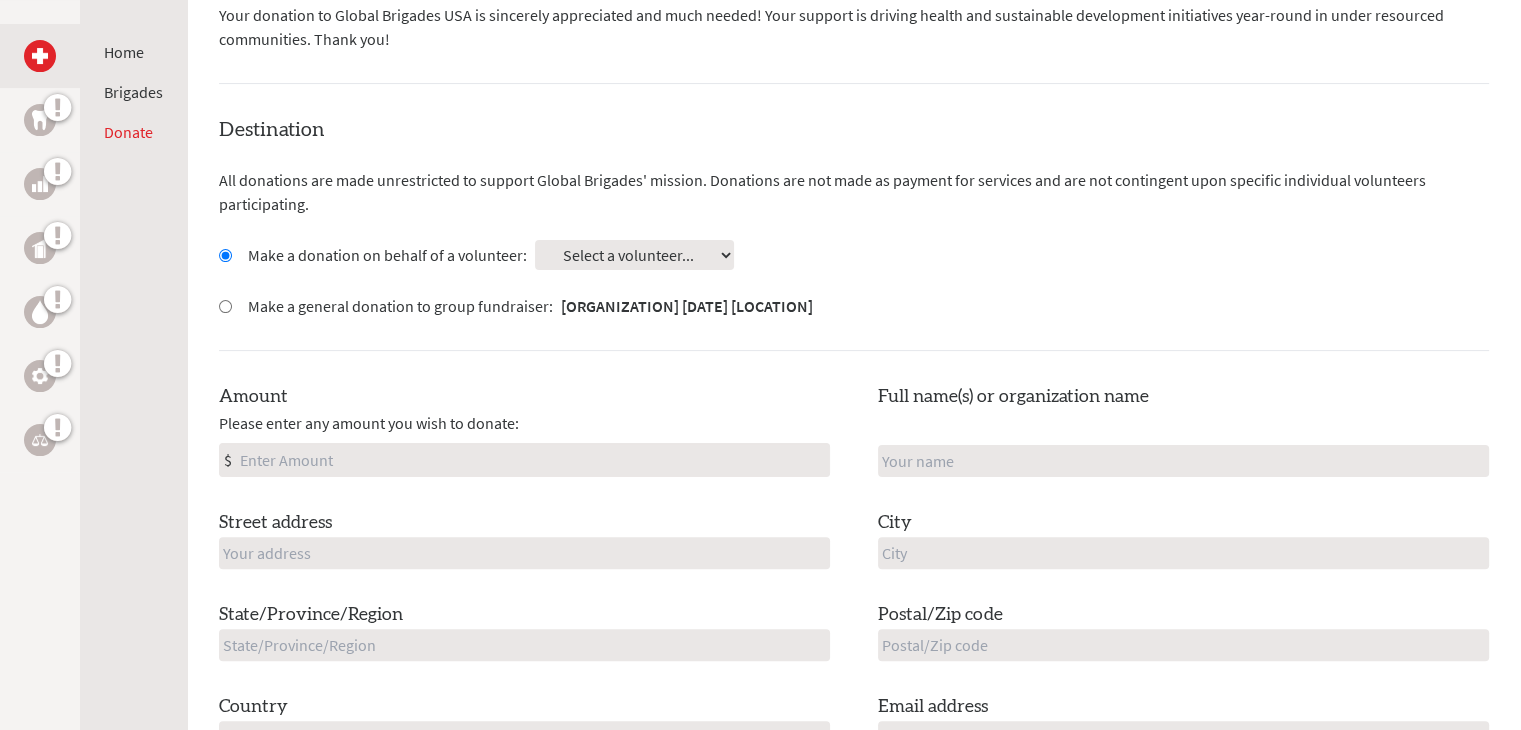 click on "Amount" at bounding box center (532, 460) 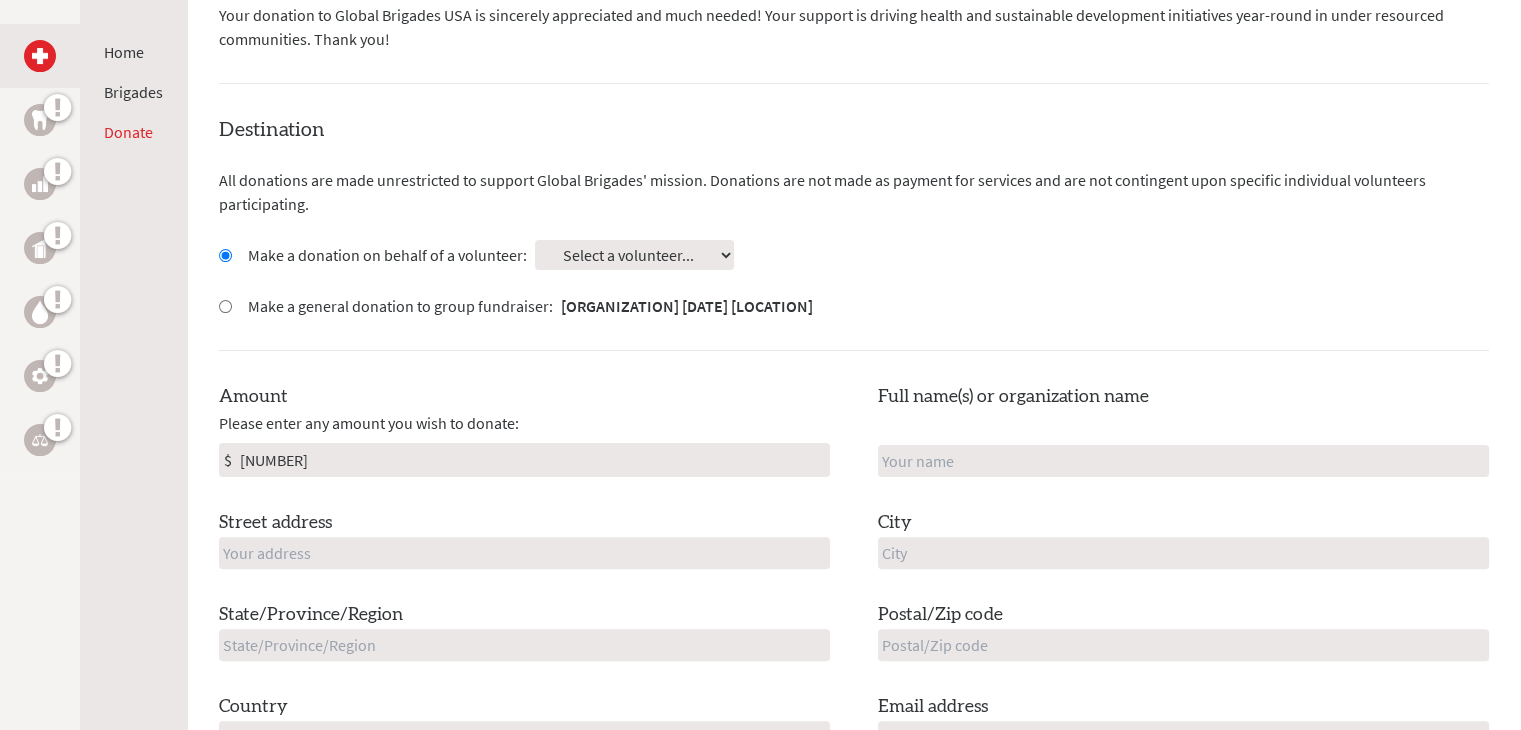 click at bounding box center (524, 553) 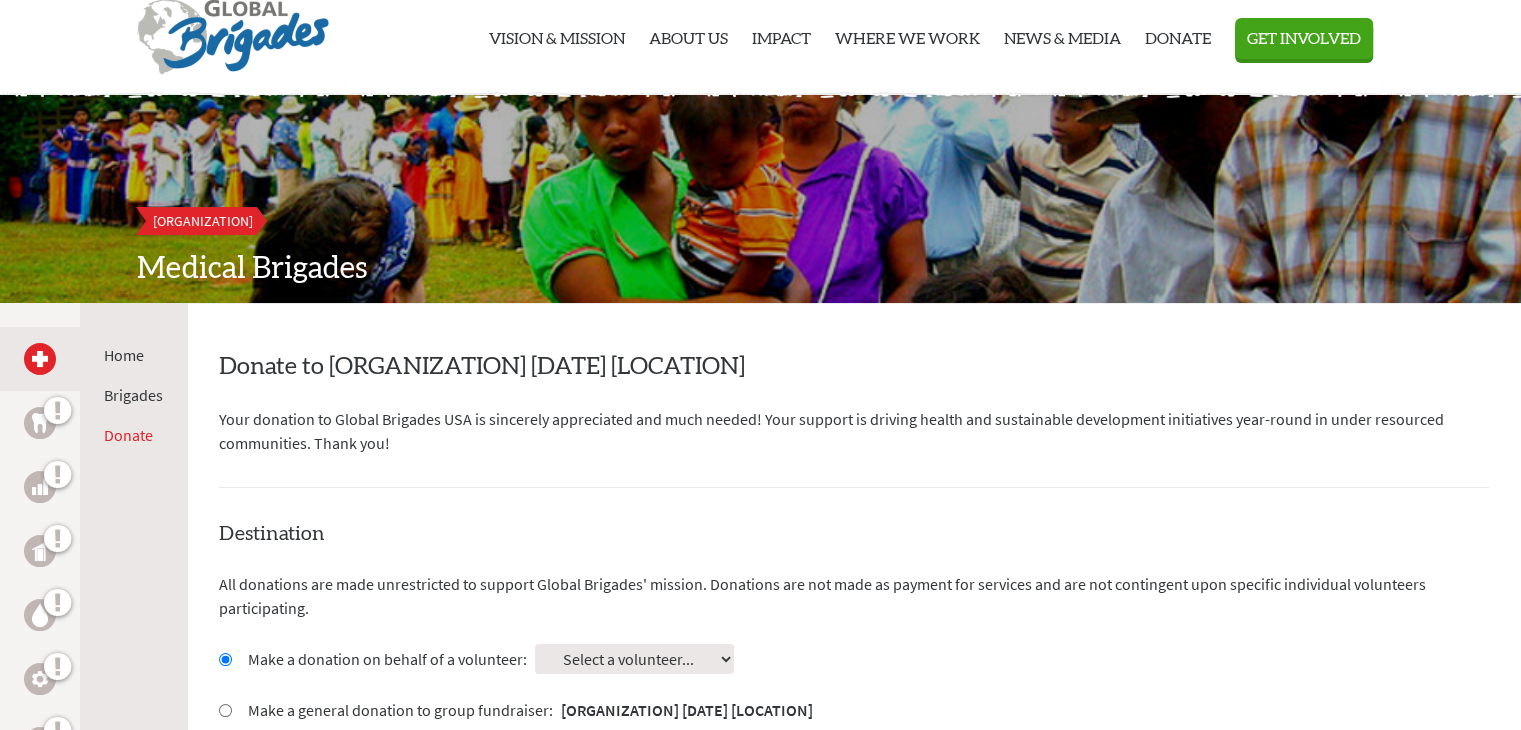 scroll, scrollTop: 55, scrollLeft: 0, axis: vertical 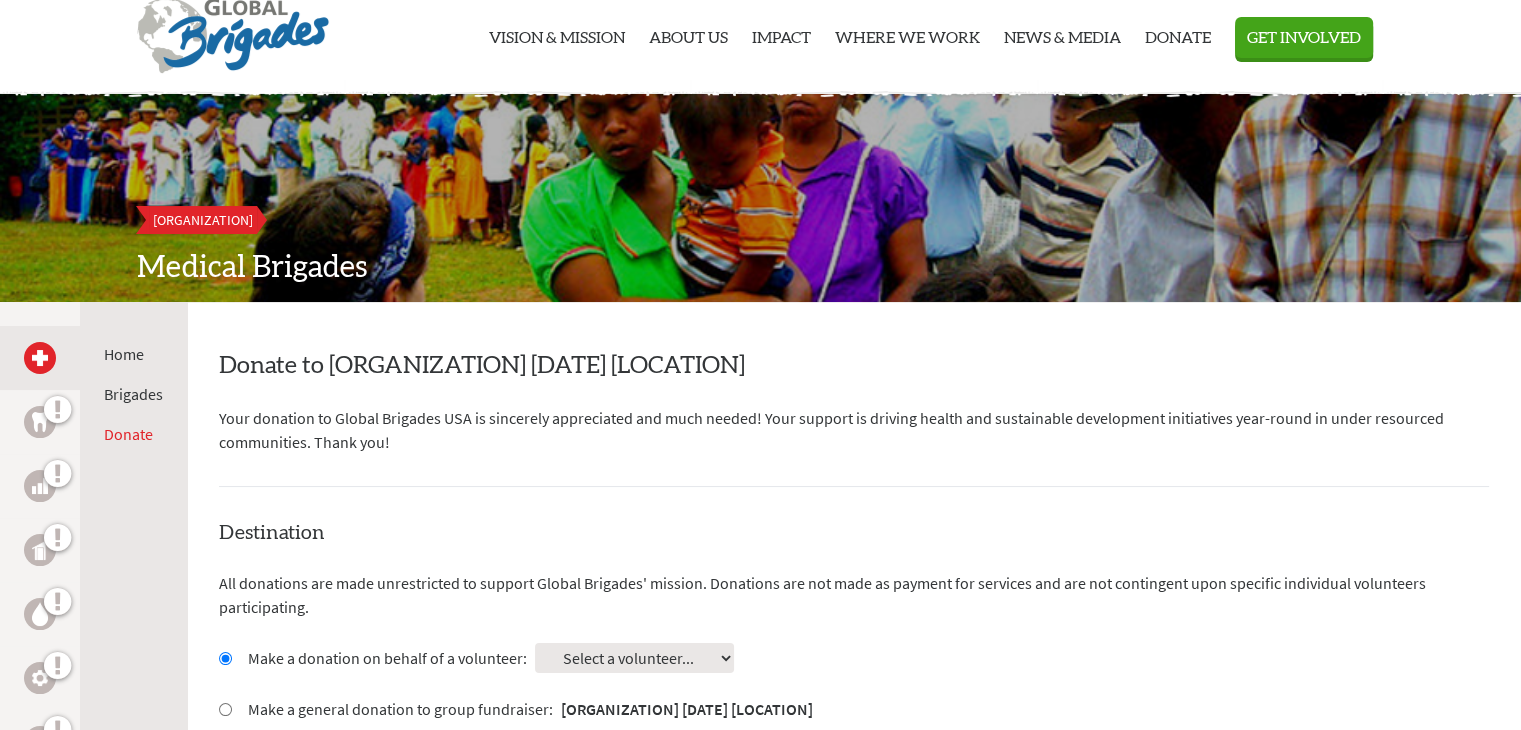 type on "5705 Macon DR SE" 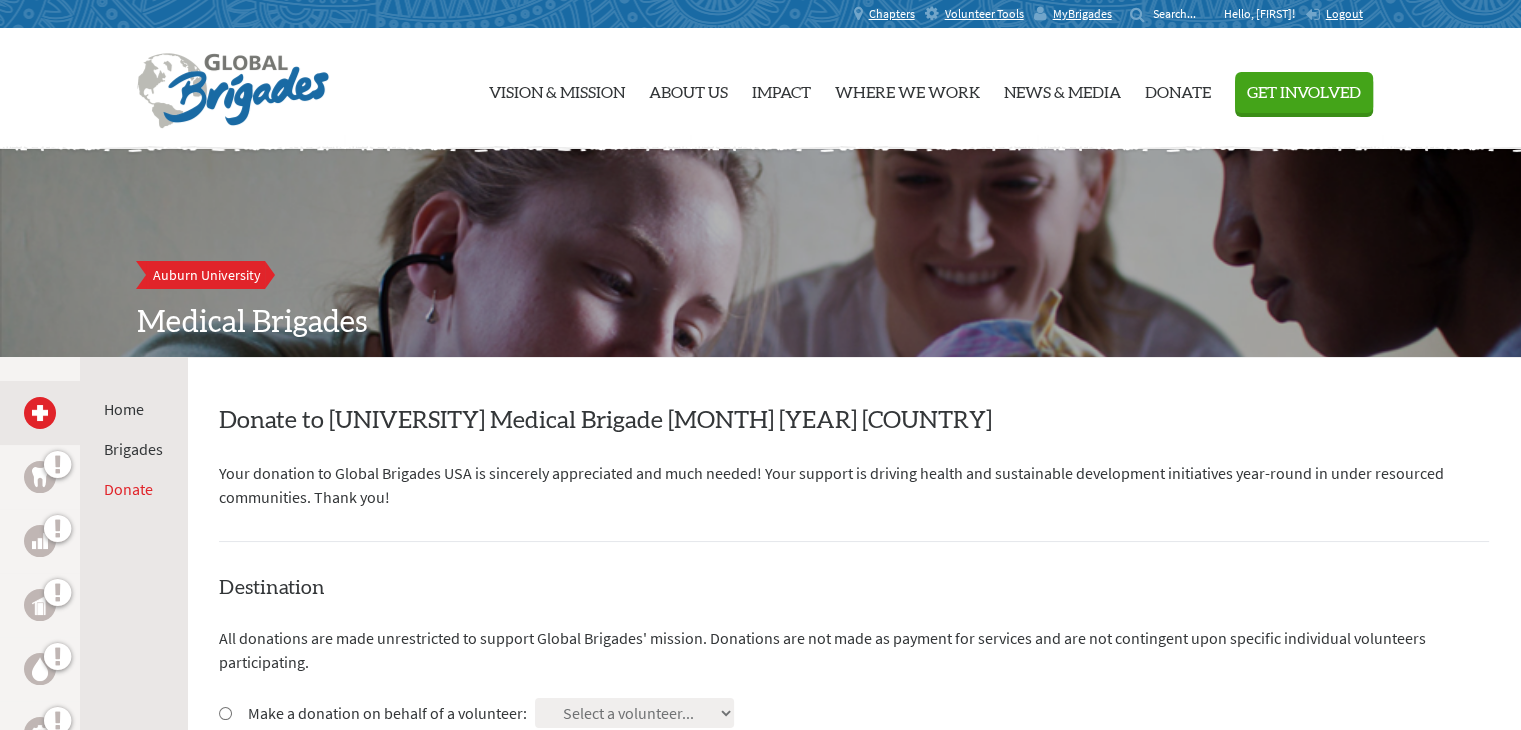 scroll, scrollTop: 331, scrollLeft: 0, axis: vertical 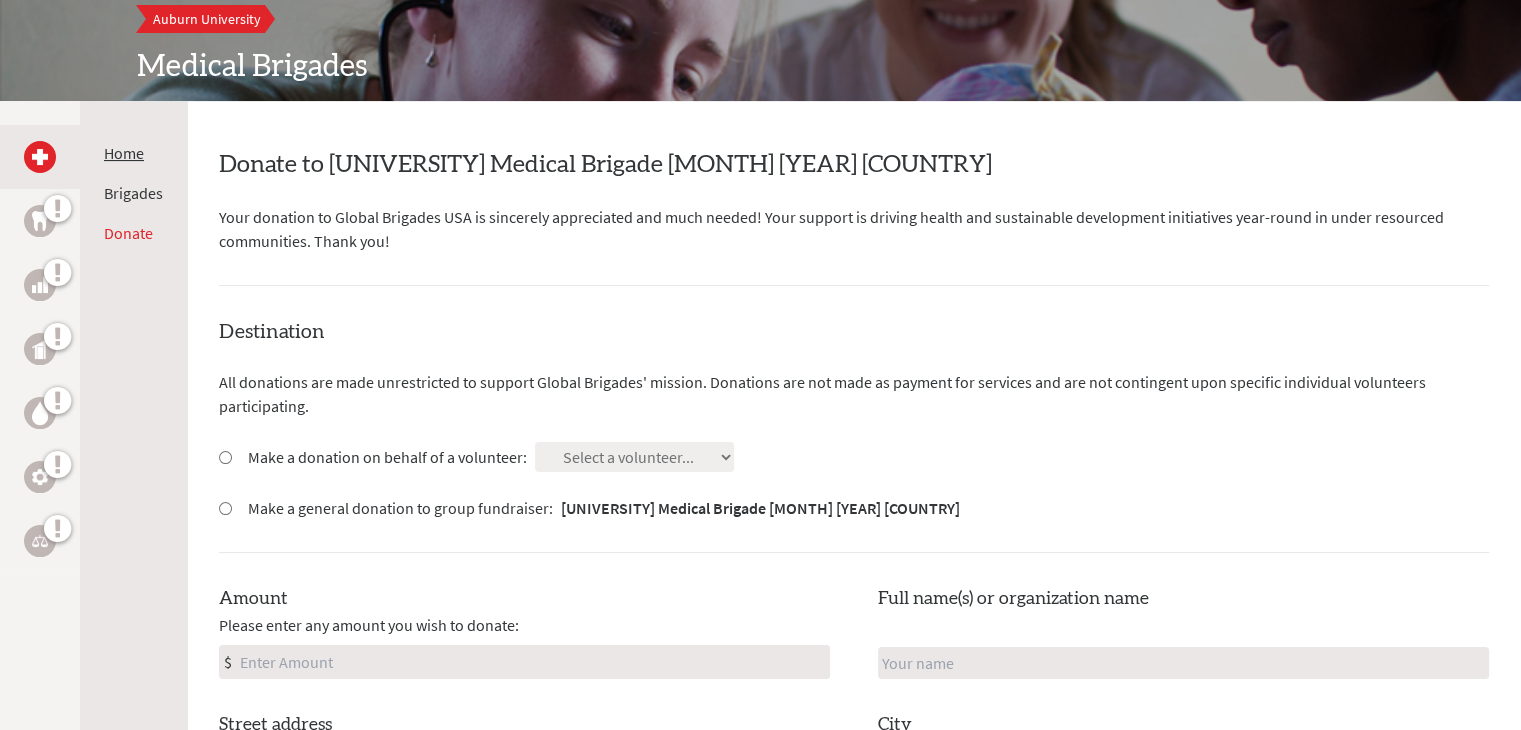 click on "Home" at bounding box center (124, 153) 